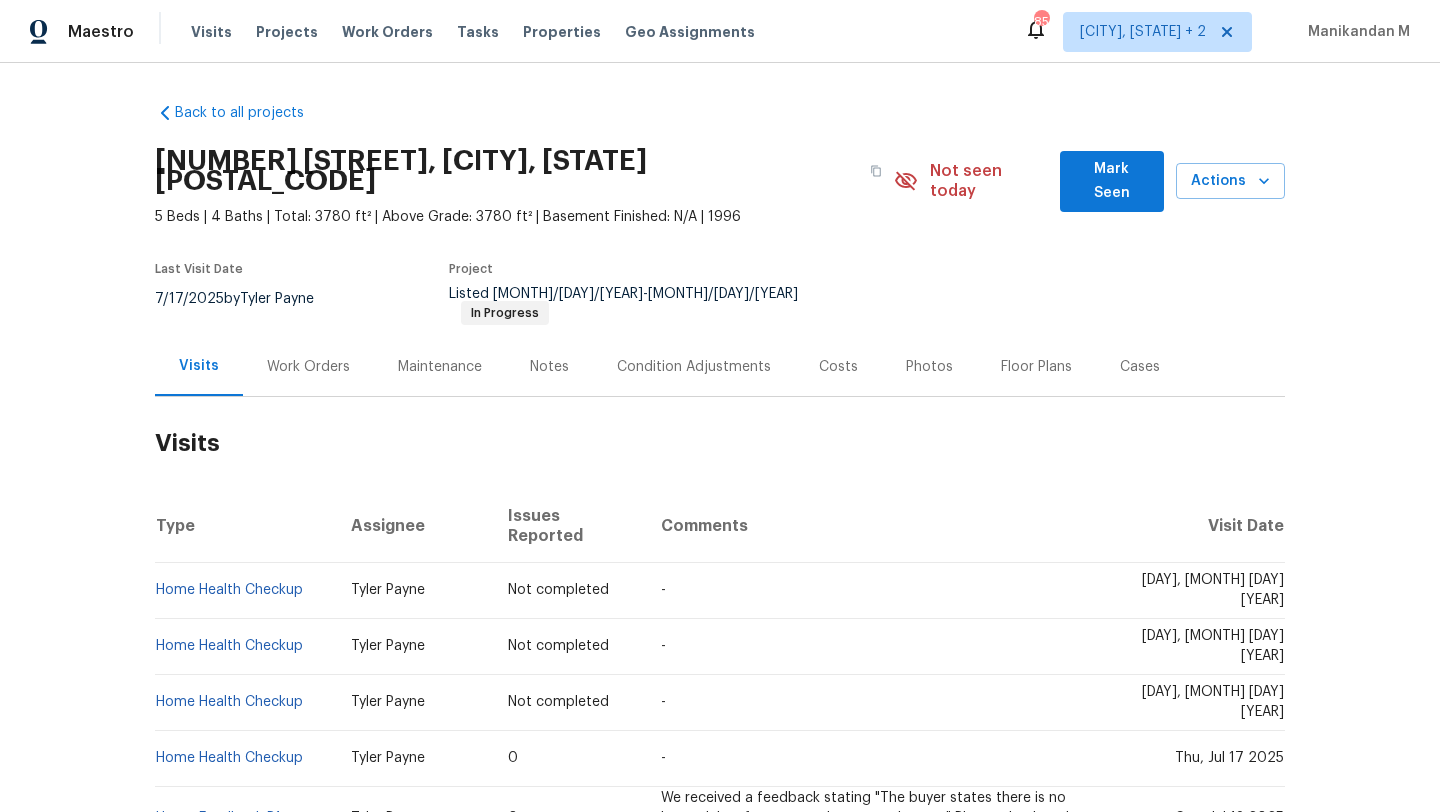 scroll, scrollTop: 0, scrollLeft: 0, axis: both 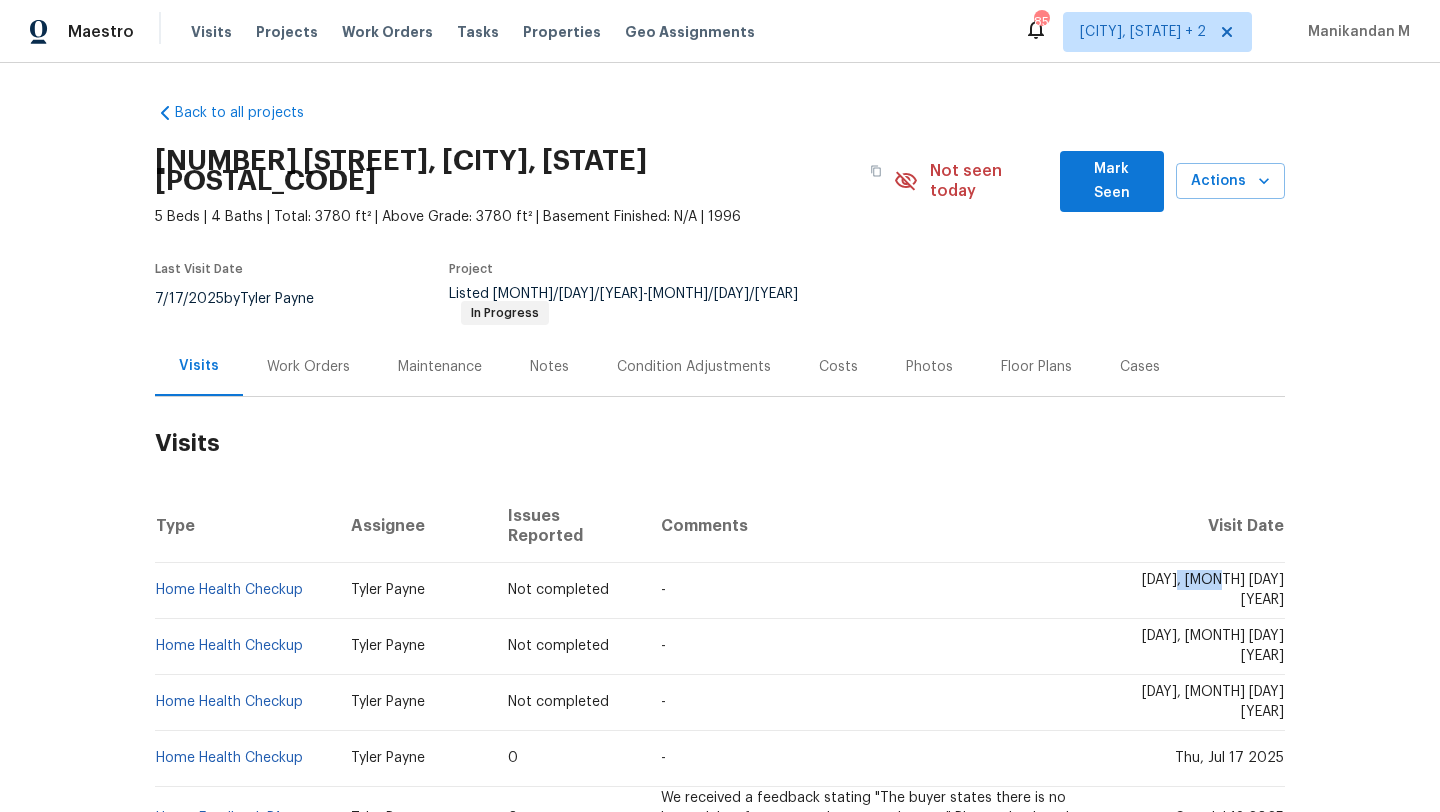 drag, startPoint x: 1200, startPoint y: 538, endPoint x: 1238, endPoint y: 538, distance: 38 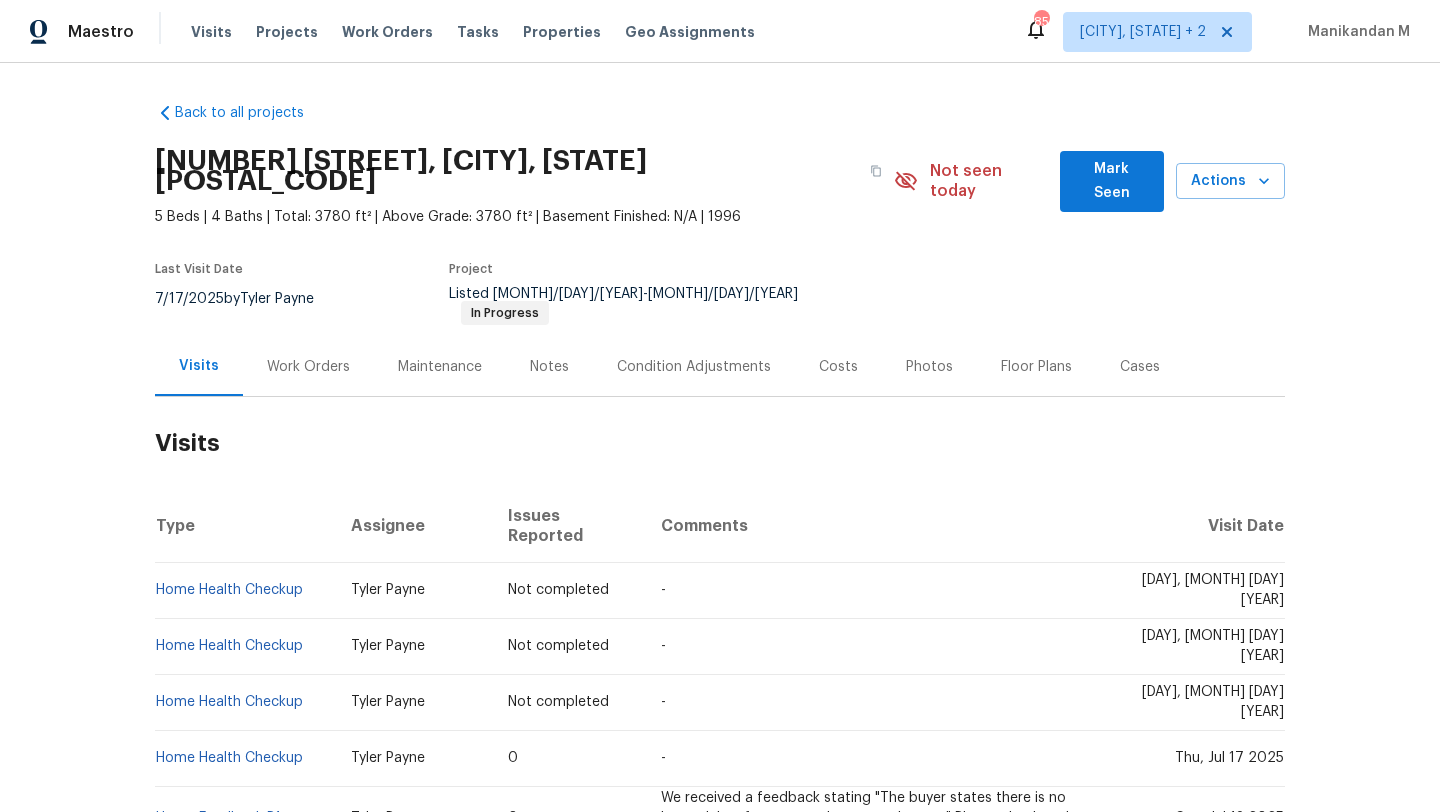 click on "Work Orders" at bounding box center [308, 367] 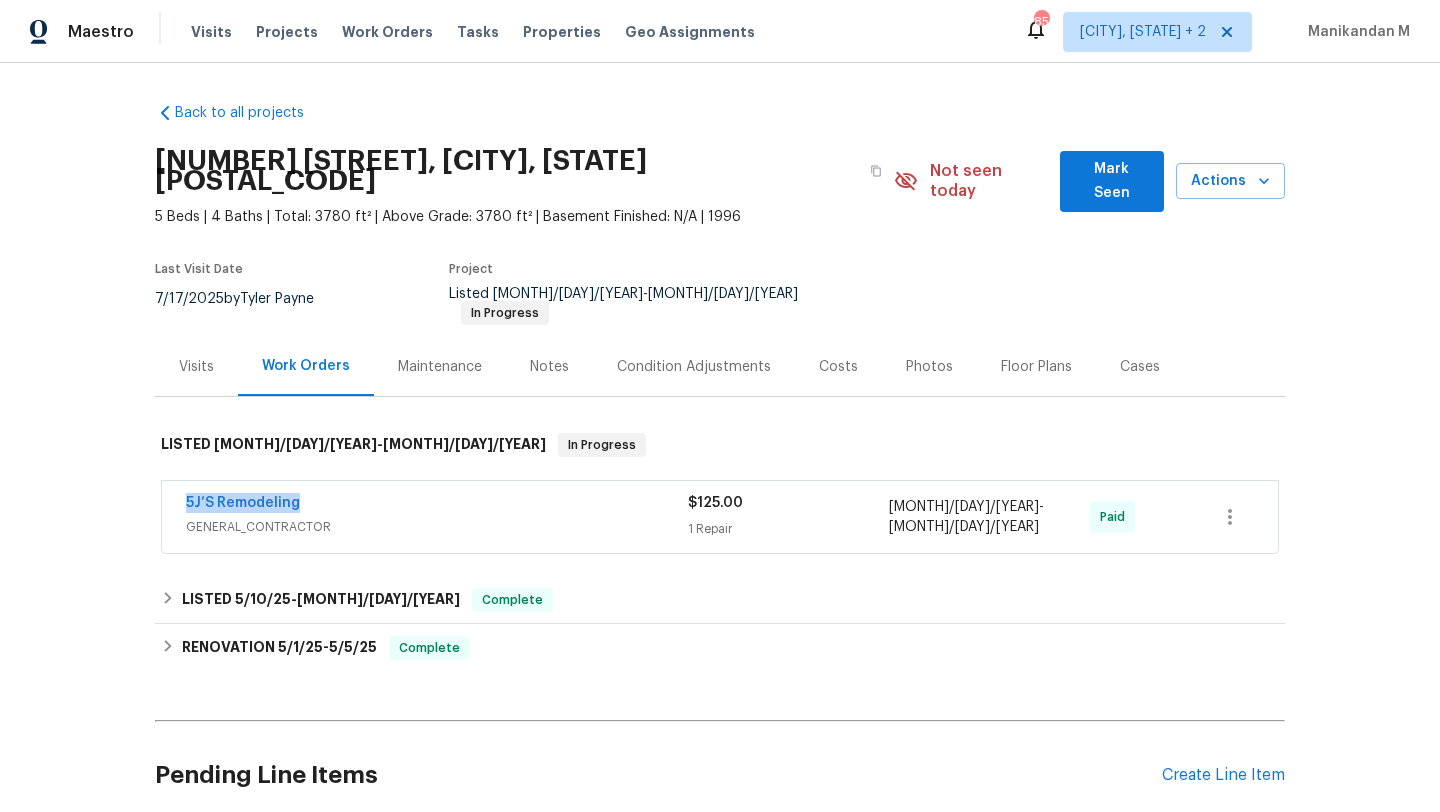 drag, startPoint x: 165, startPoint y: 470, endPoint x: 331, endPoint y: 470, distance: 166 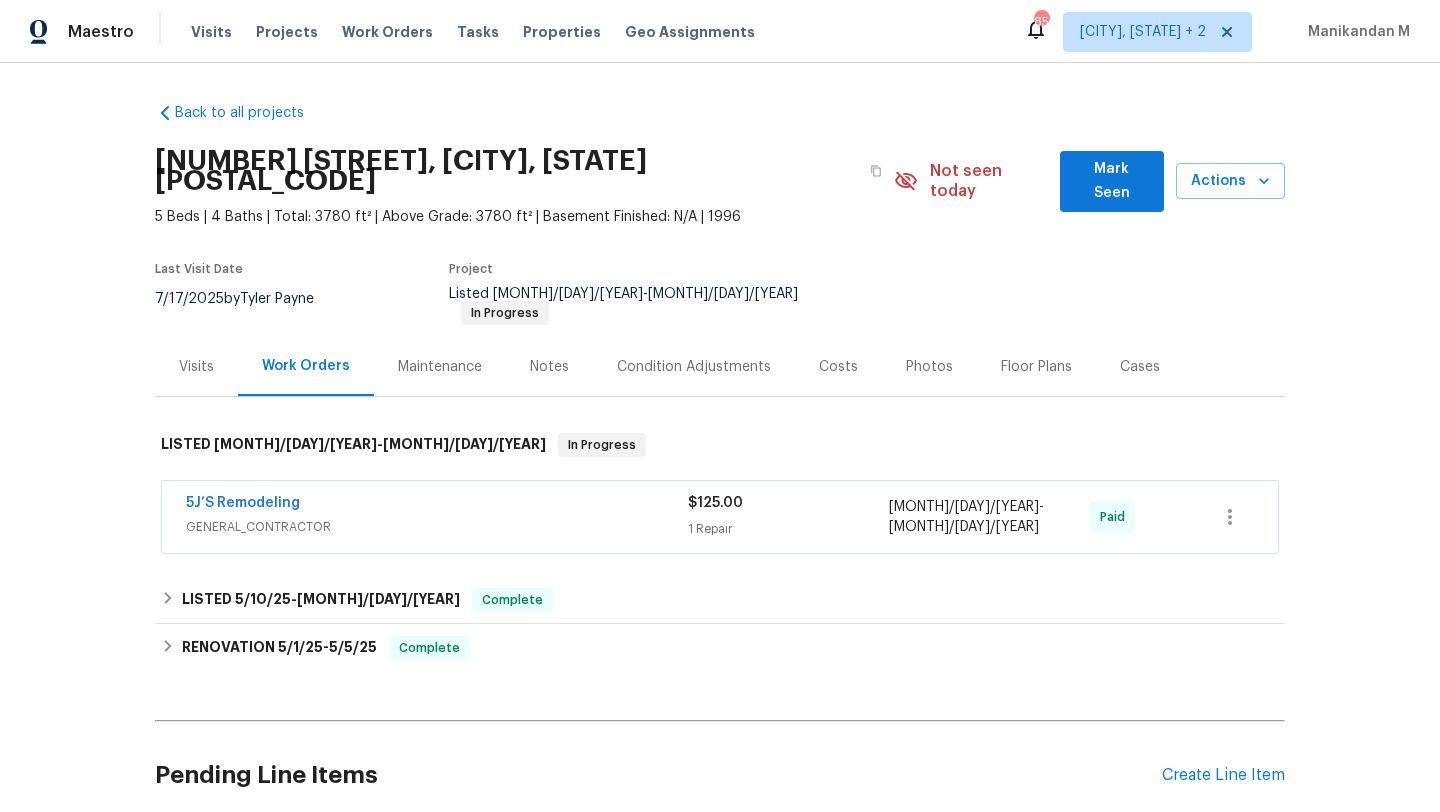 click on "5J’S Remodeling" at bounding box center [437, 505] 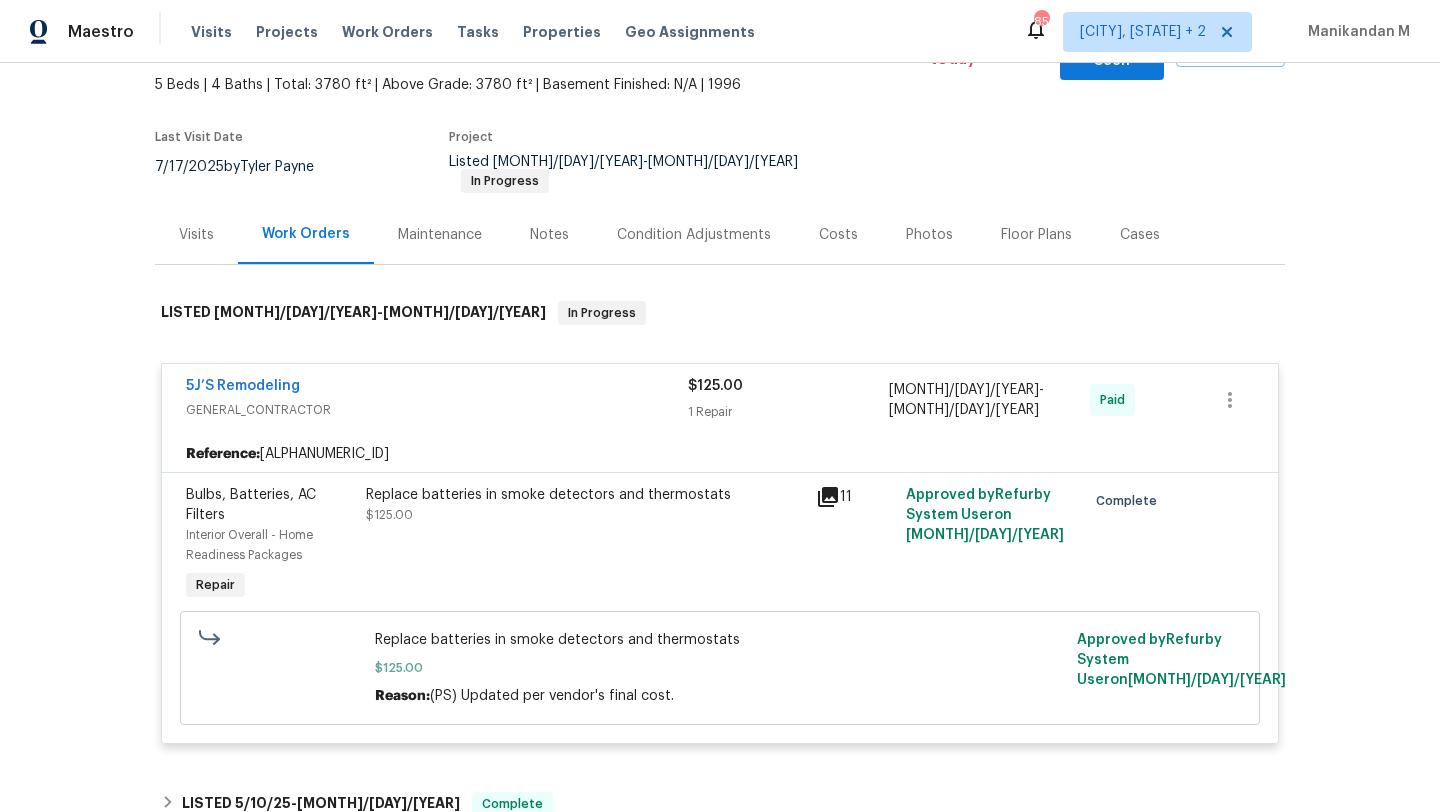 scroll, scrollTop: 130, scrollLeft: 0, axis: vertical 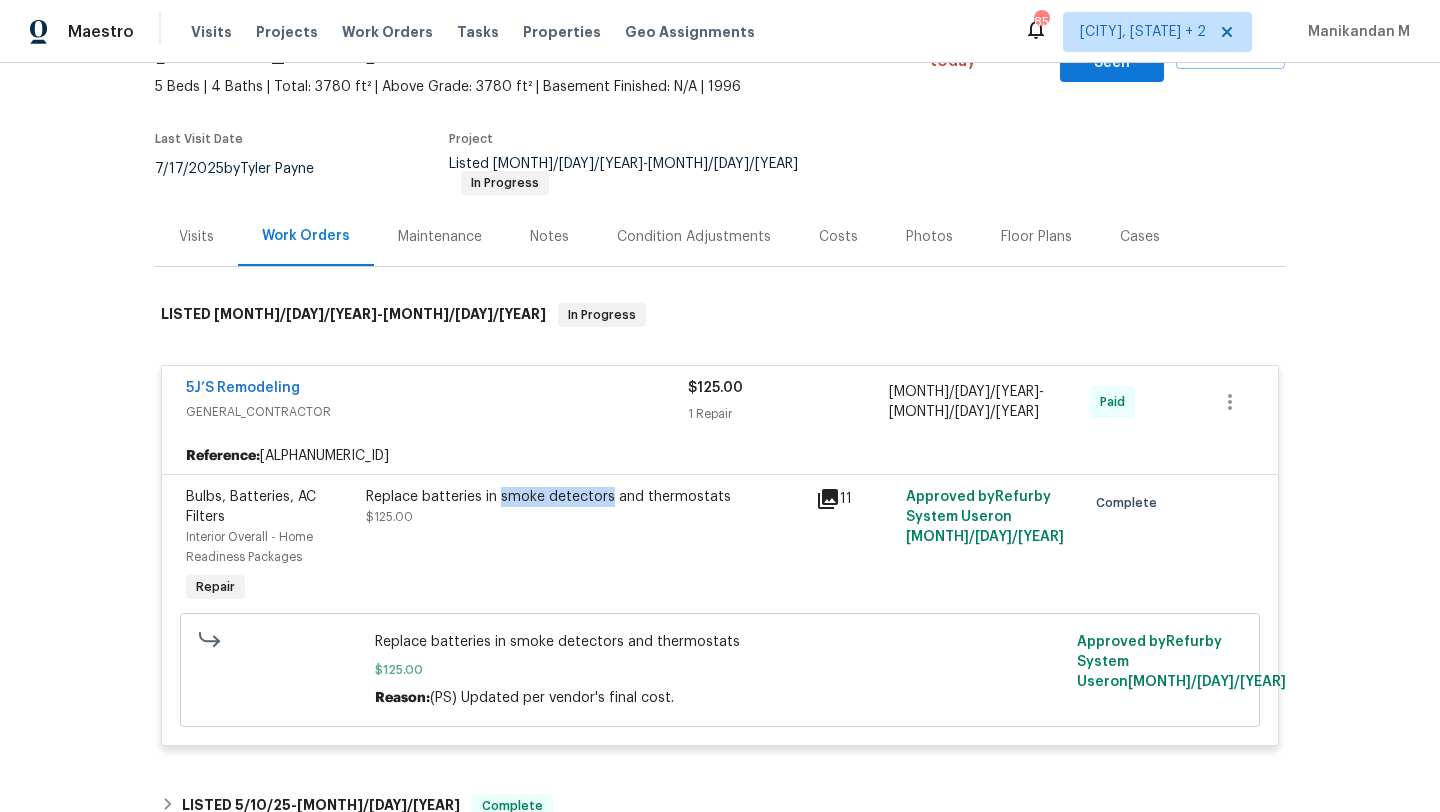 copy on "smoke detectors" 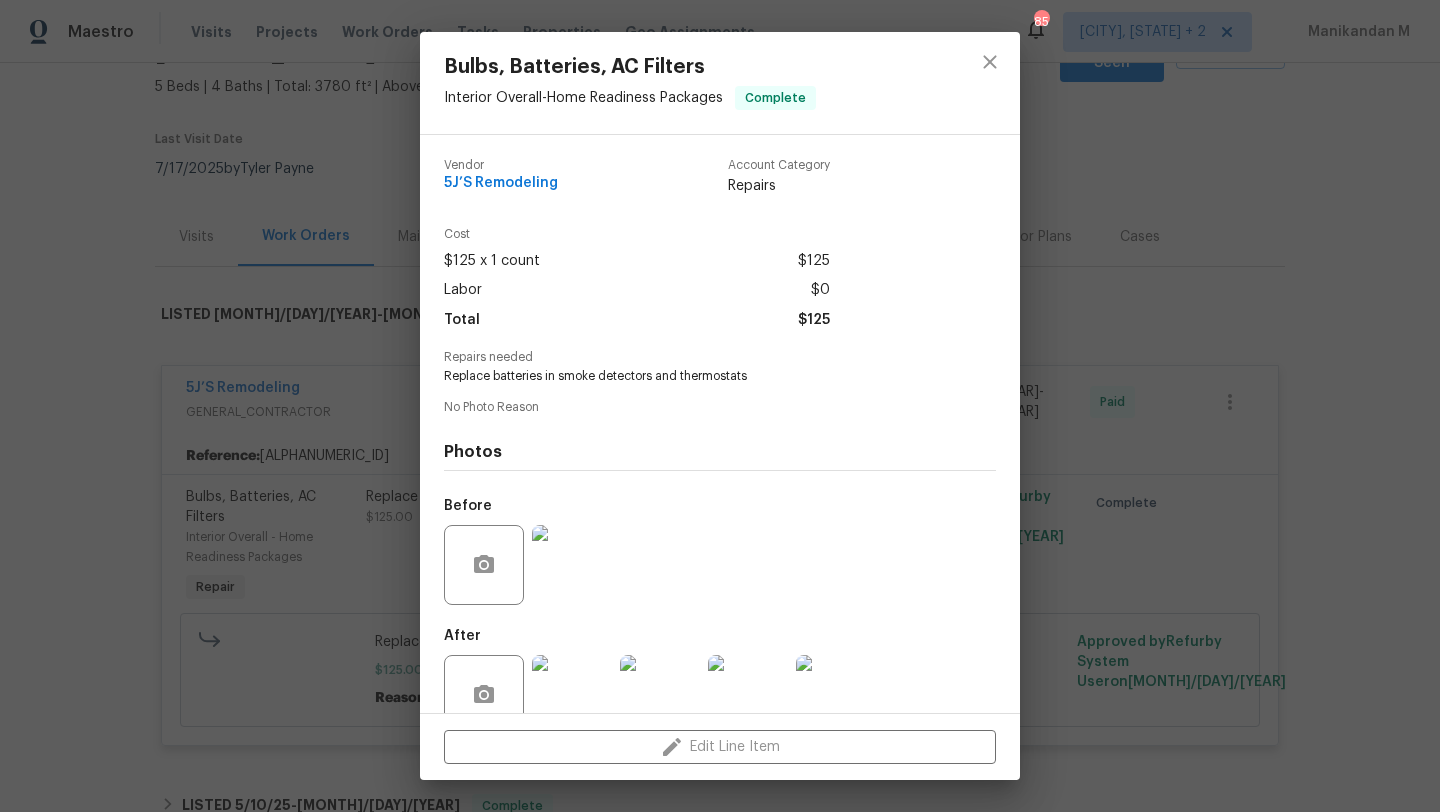 click on "Bulbs, Batteries, AC Filters Interior Overall  -  Home Readiness Packages Complete Vendor 5J’S Remodeling Account Category Repairs Cost $125 x 1 count $125 Labor $0 Total $125 Repairs needed Replace batteries in smoke detectors and thermostats No Photo Reason   Photos Before After  +6  Edit Line Item" at bounding box center [720, 406] 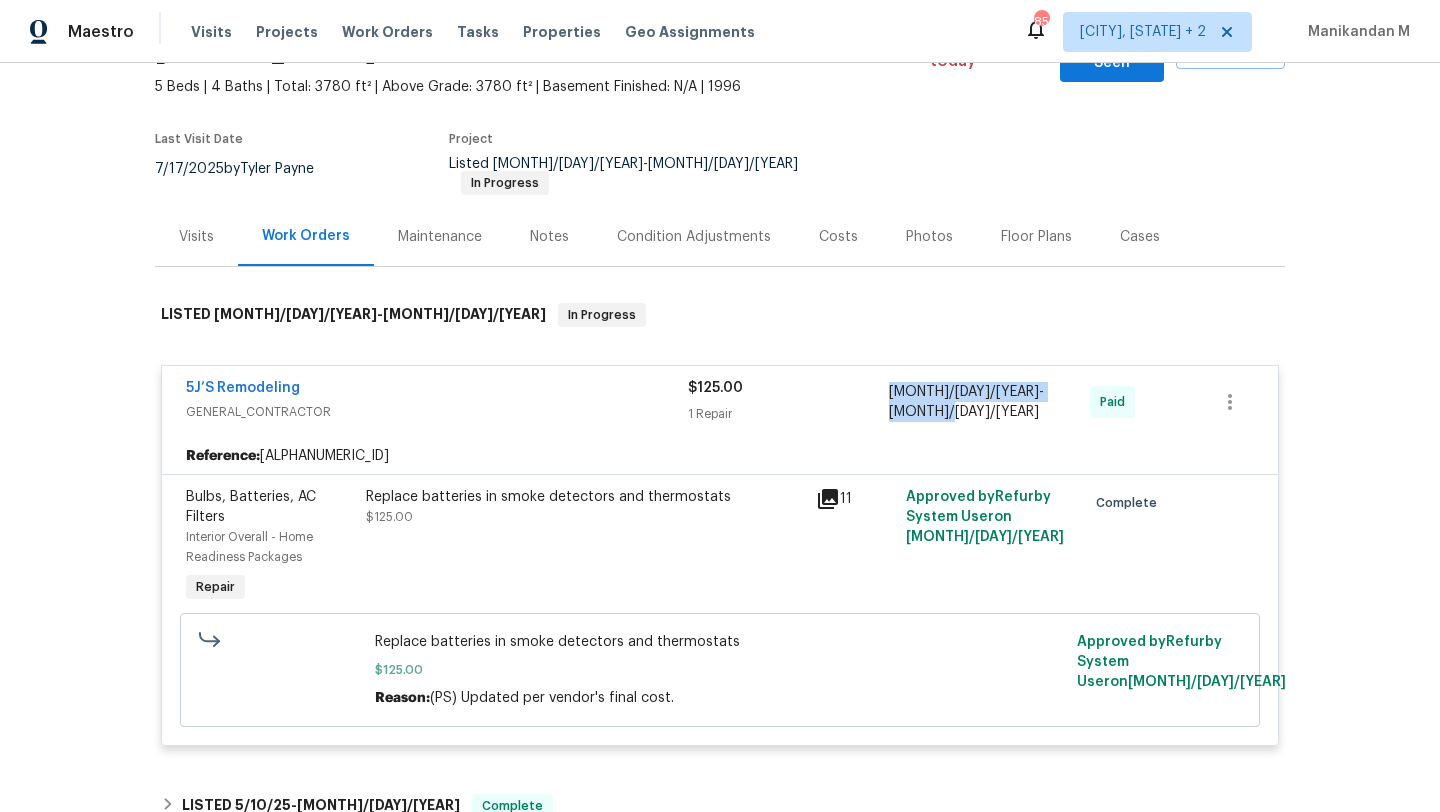 drag, startPoint x: 879, startPoint y: 371, endPoint x: 1066, endPoint y: 373, distance: 187.0107 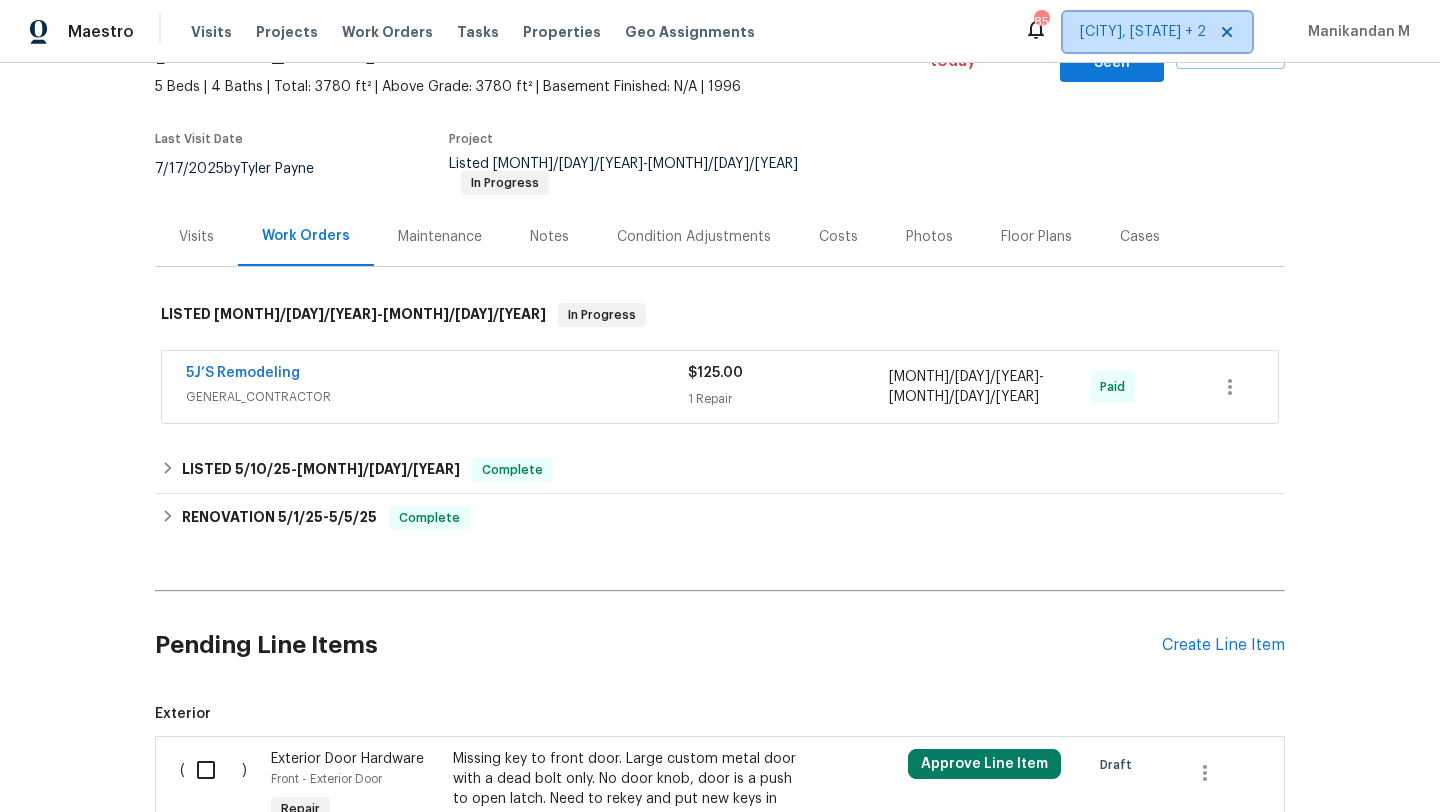 click on "Albuquerque, NM + 2" at bounding box center (1157, 32) 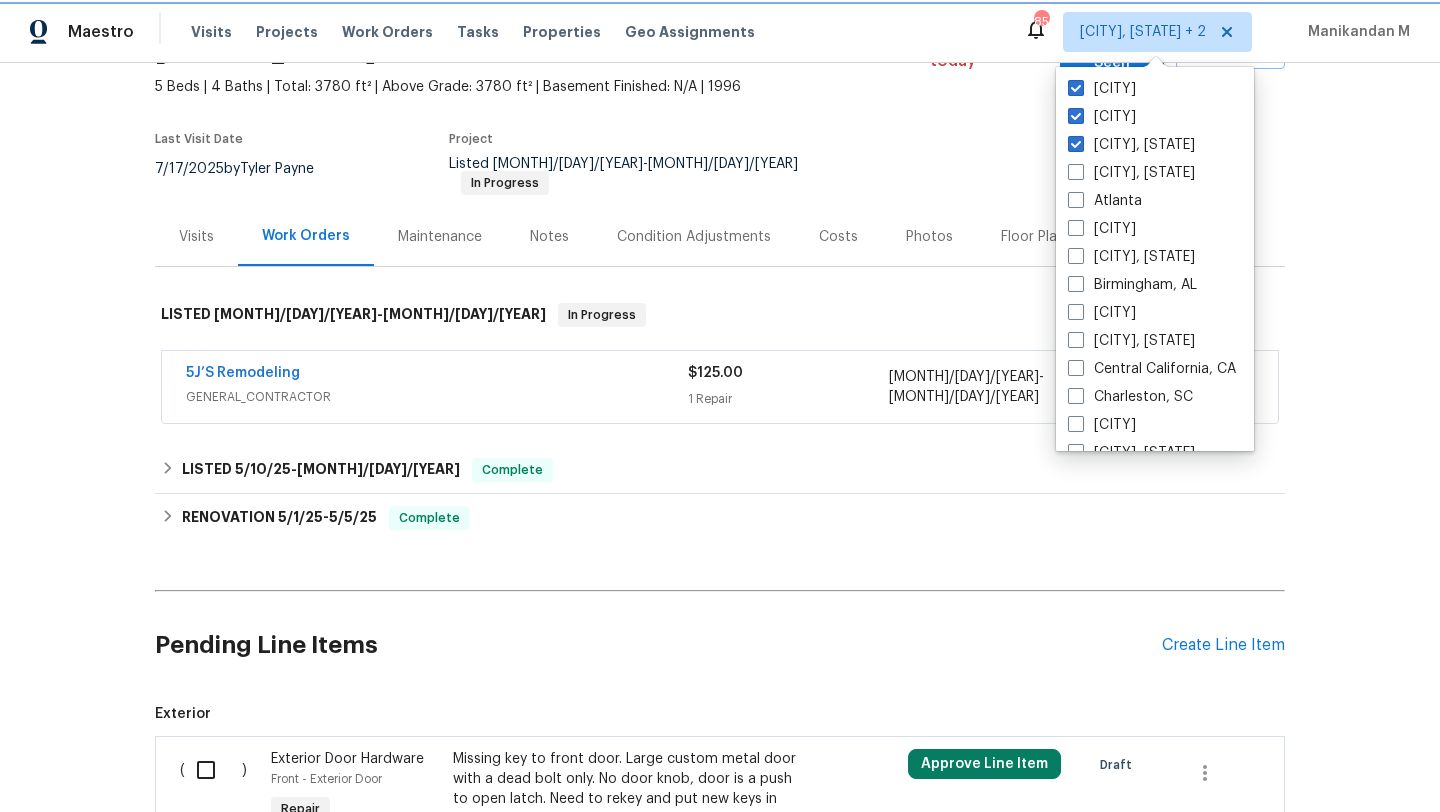 click 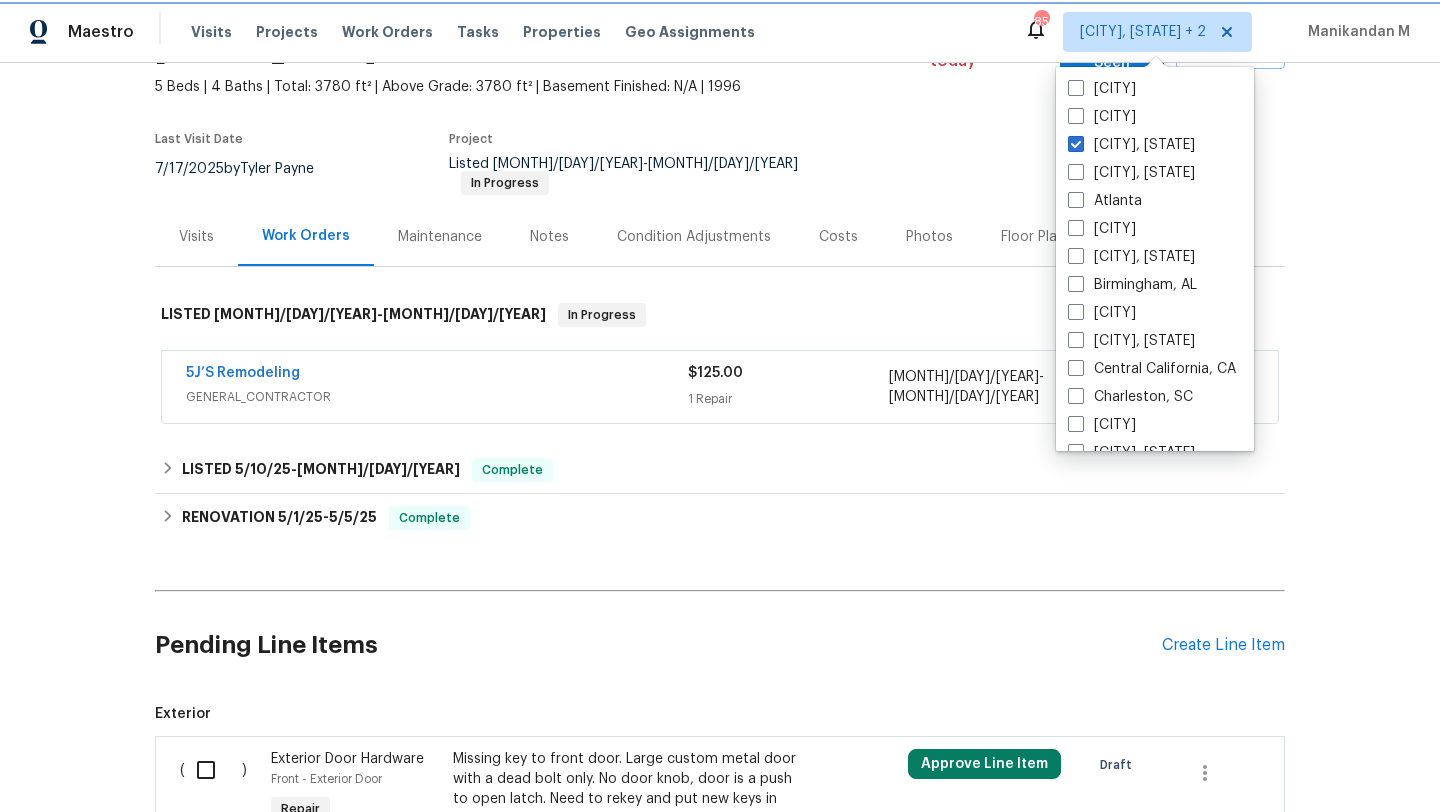 checkbox on "false" 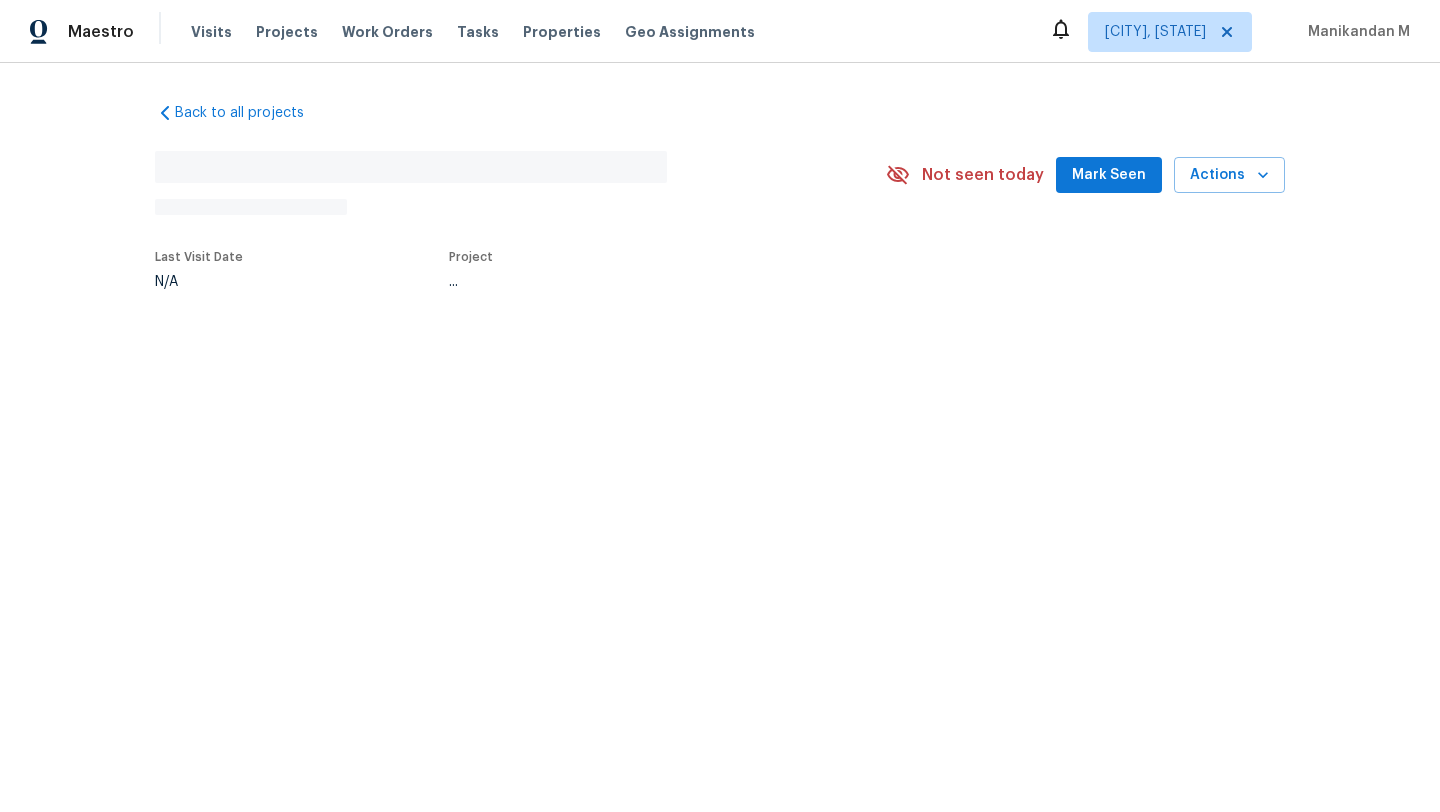 scroll, scrollTop: 0, scrollLeft: 0, axis: both 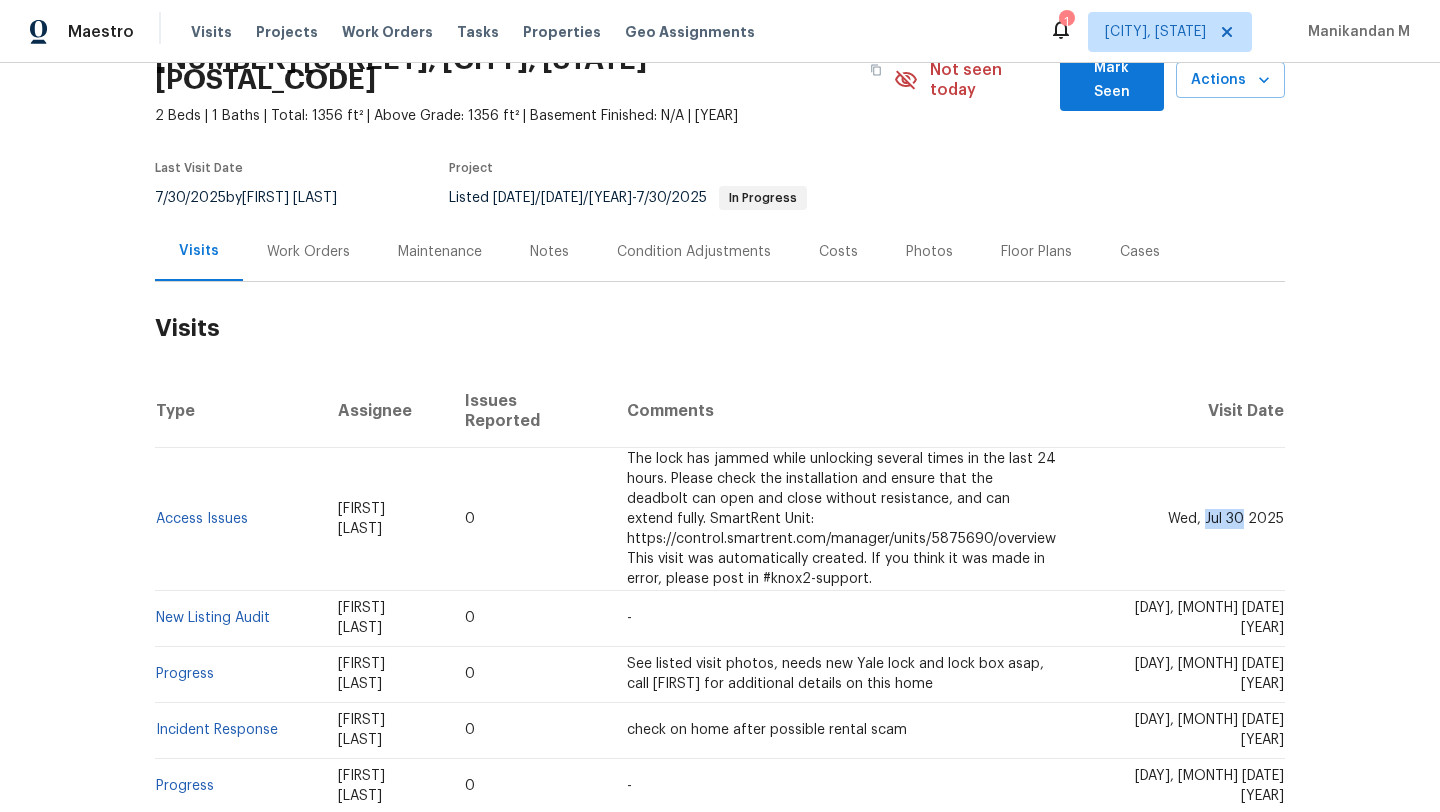 drag, startPoint x: 1199, startPoint y: 485, endPoint x: 1237, endPoint y: 486, distance: 38.013157 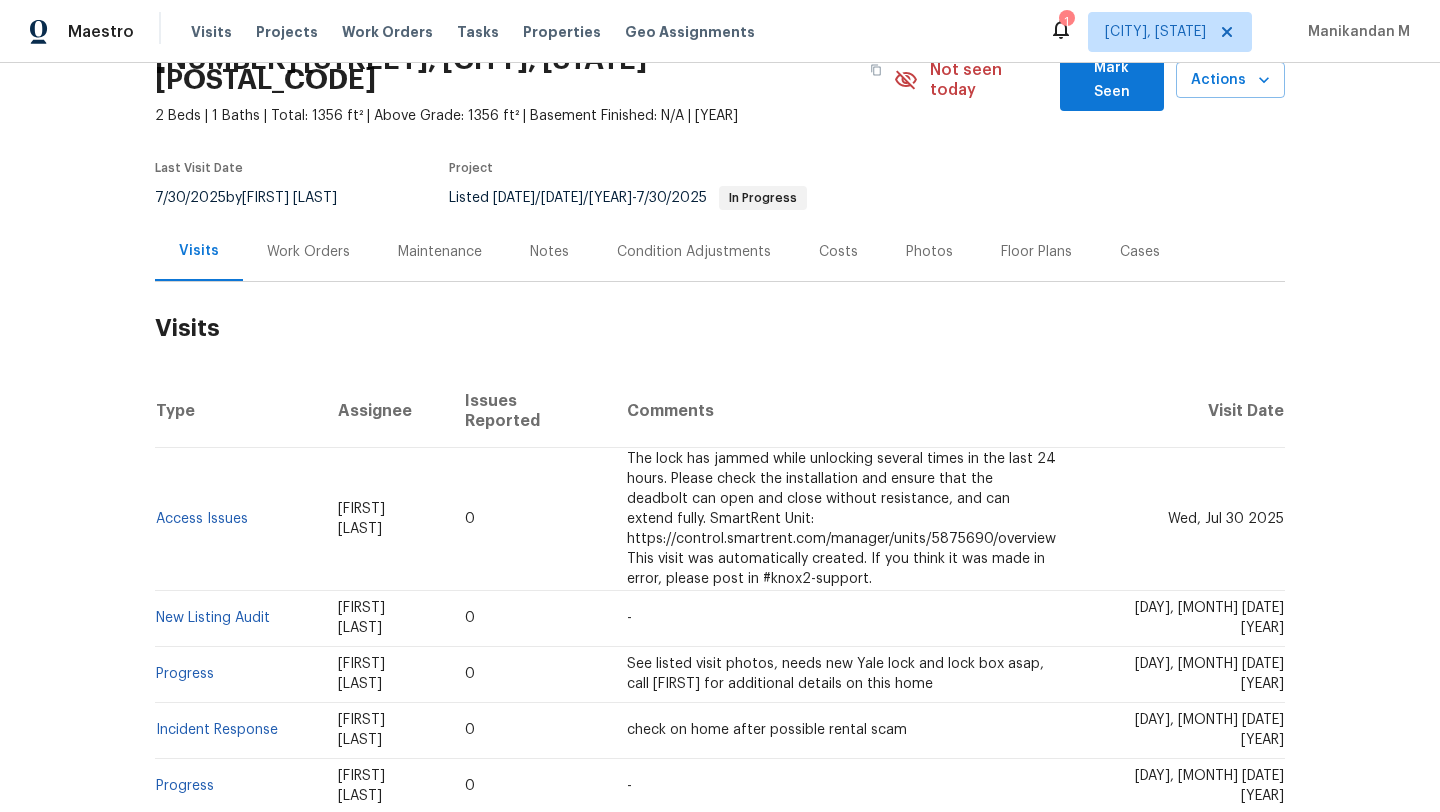 click on "Work Orders" at bounding box center (308, 252) 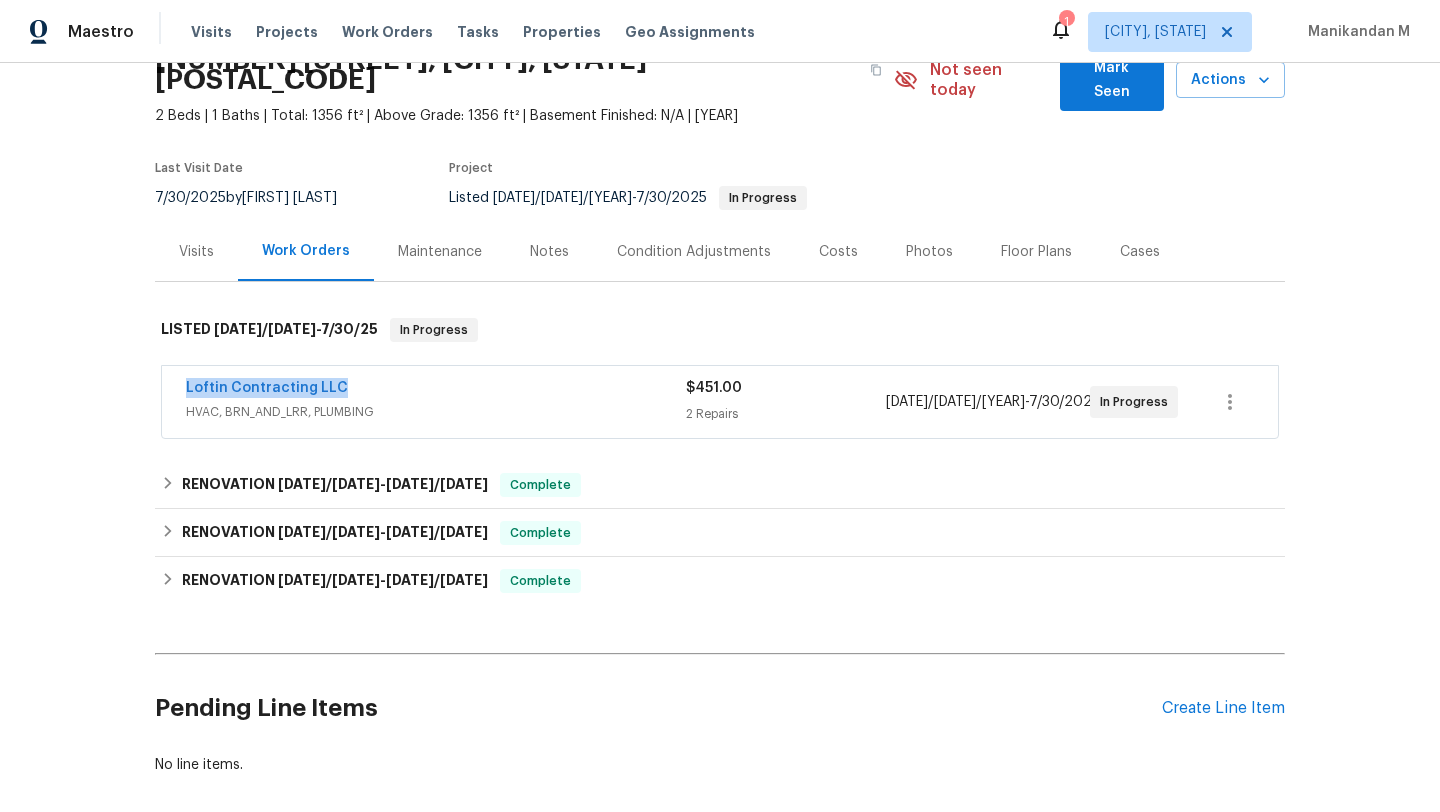drag, startPoint x: 157, startPoint y: 365, endPoint x: 445, endPoint y: 365, distance: 288 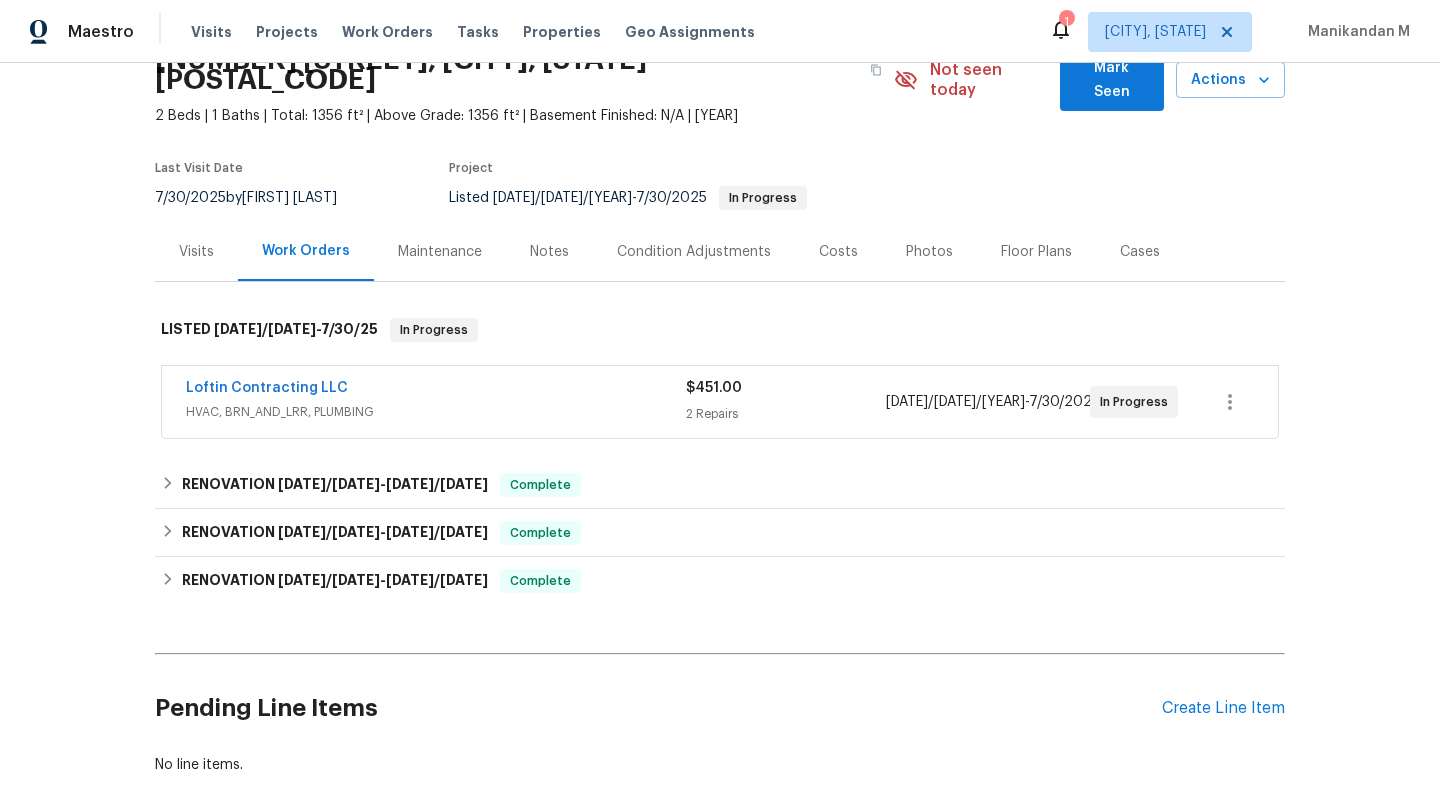 click on "Loftin Contracting LLC" at bounding box center [436, 390] 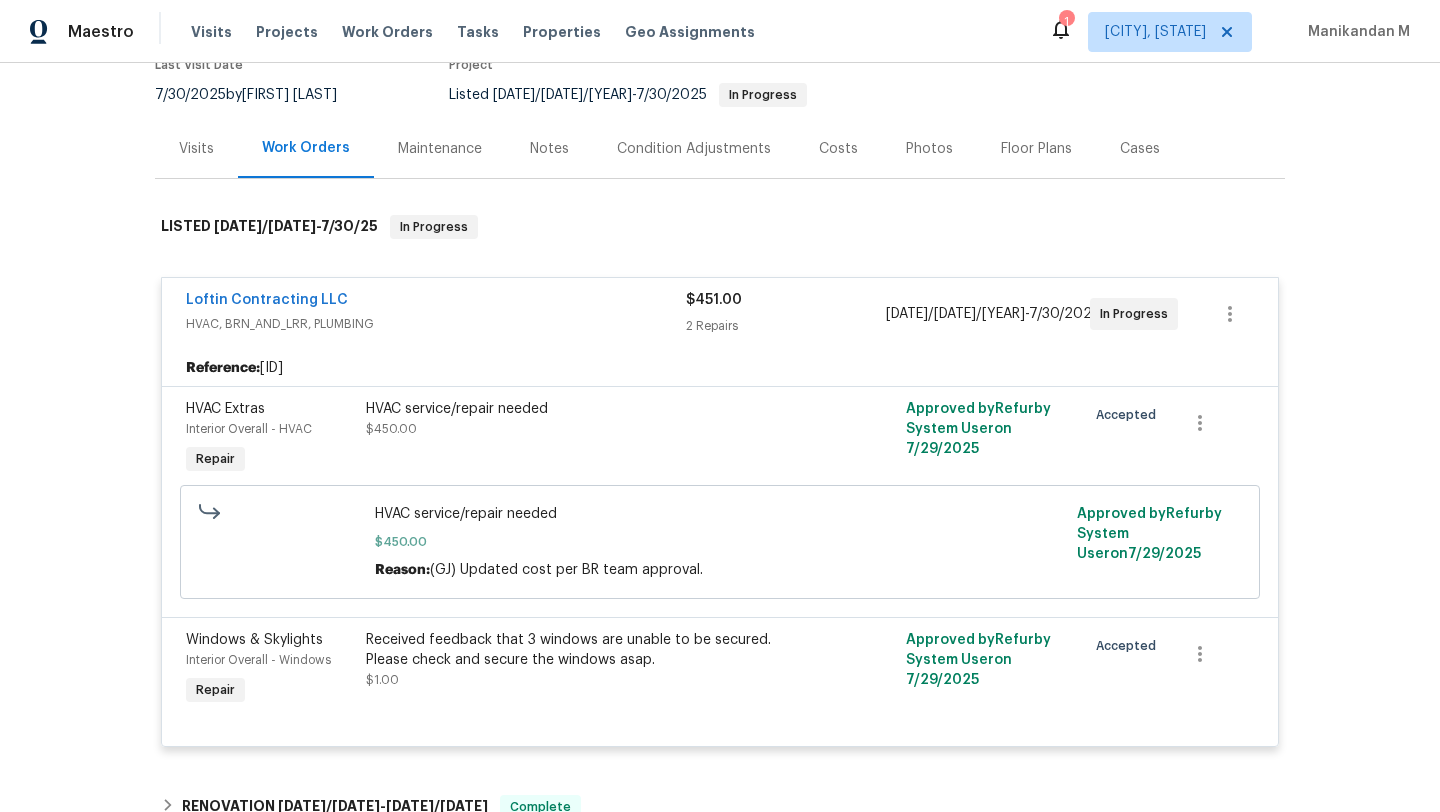 scroll, scrollTop: 238, scrollLeft: 0, axis: vertical 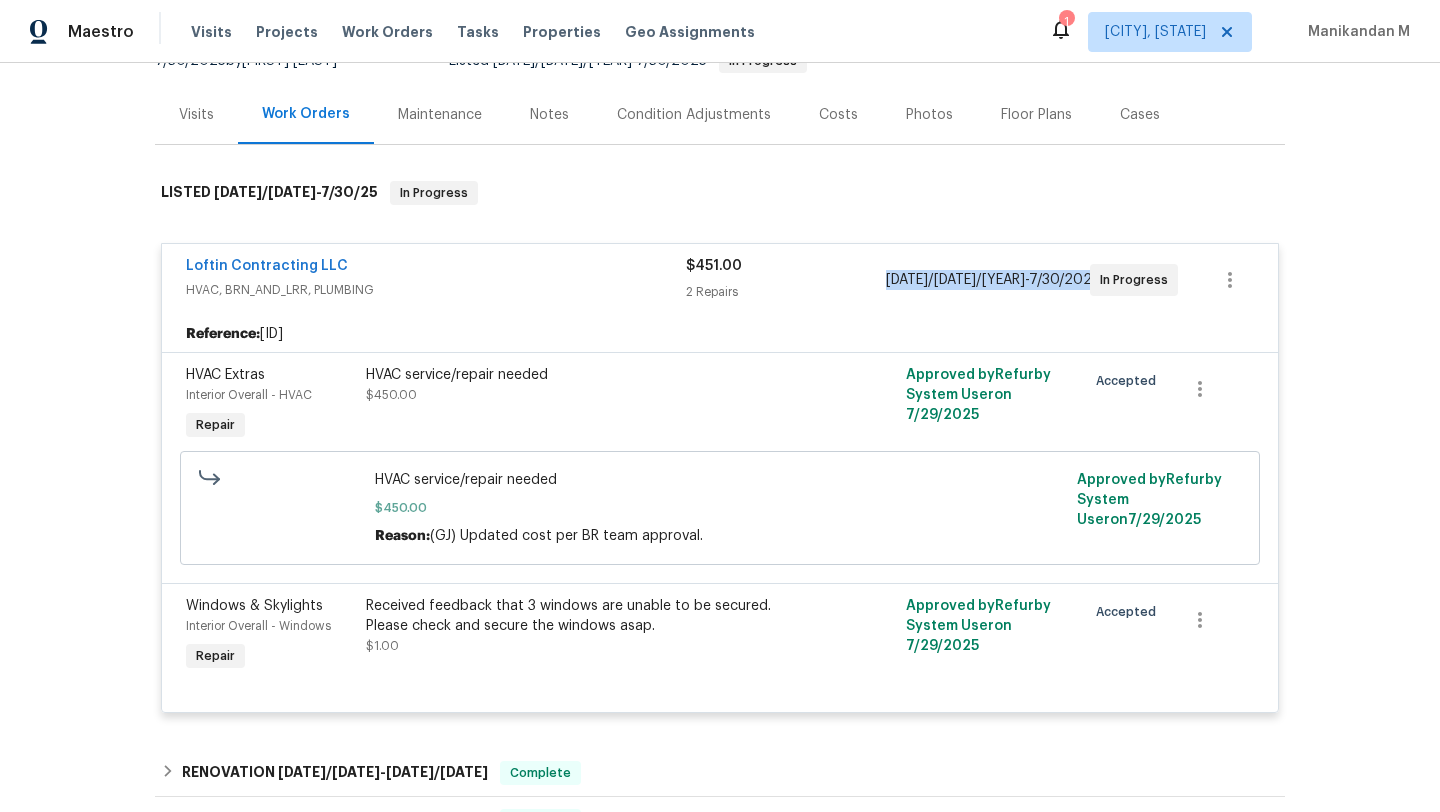 copy on "[DATE]  -  [DATE]" 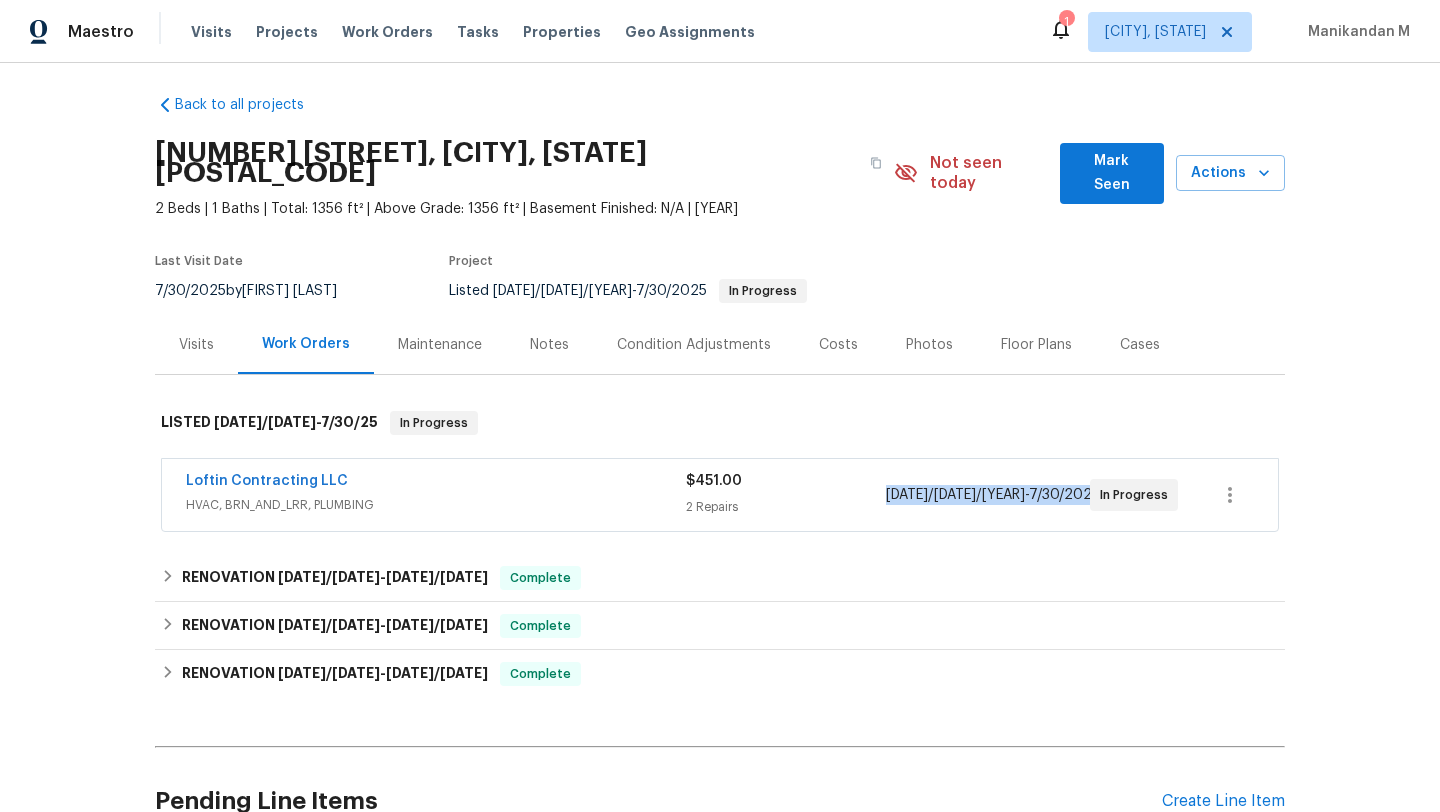 scroll, scrollTop: 0, scrollLeft: 0, axis: both 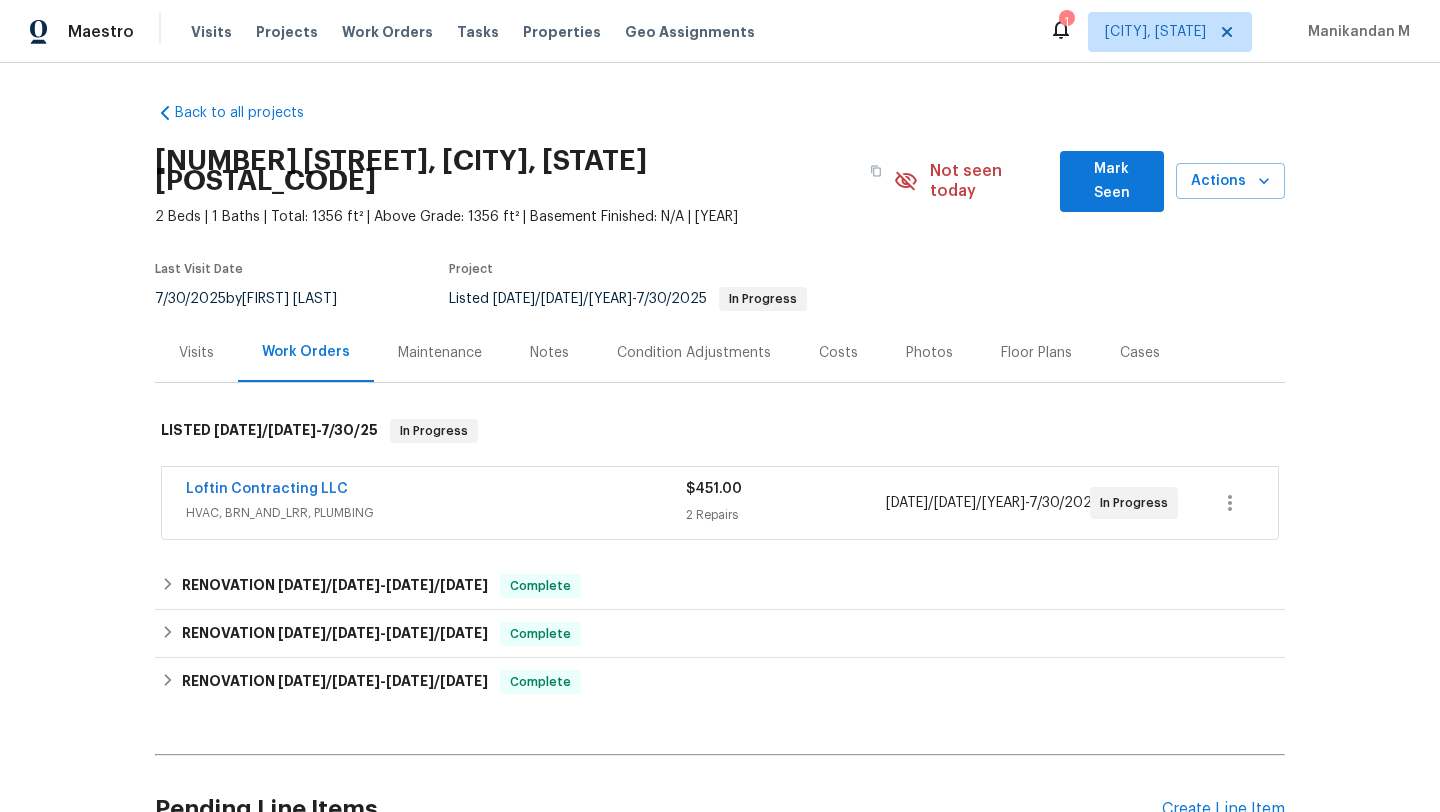 click on "HVAC, BRN_AND_LRR, PLUMBING" at bounding box center [436, 513] 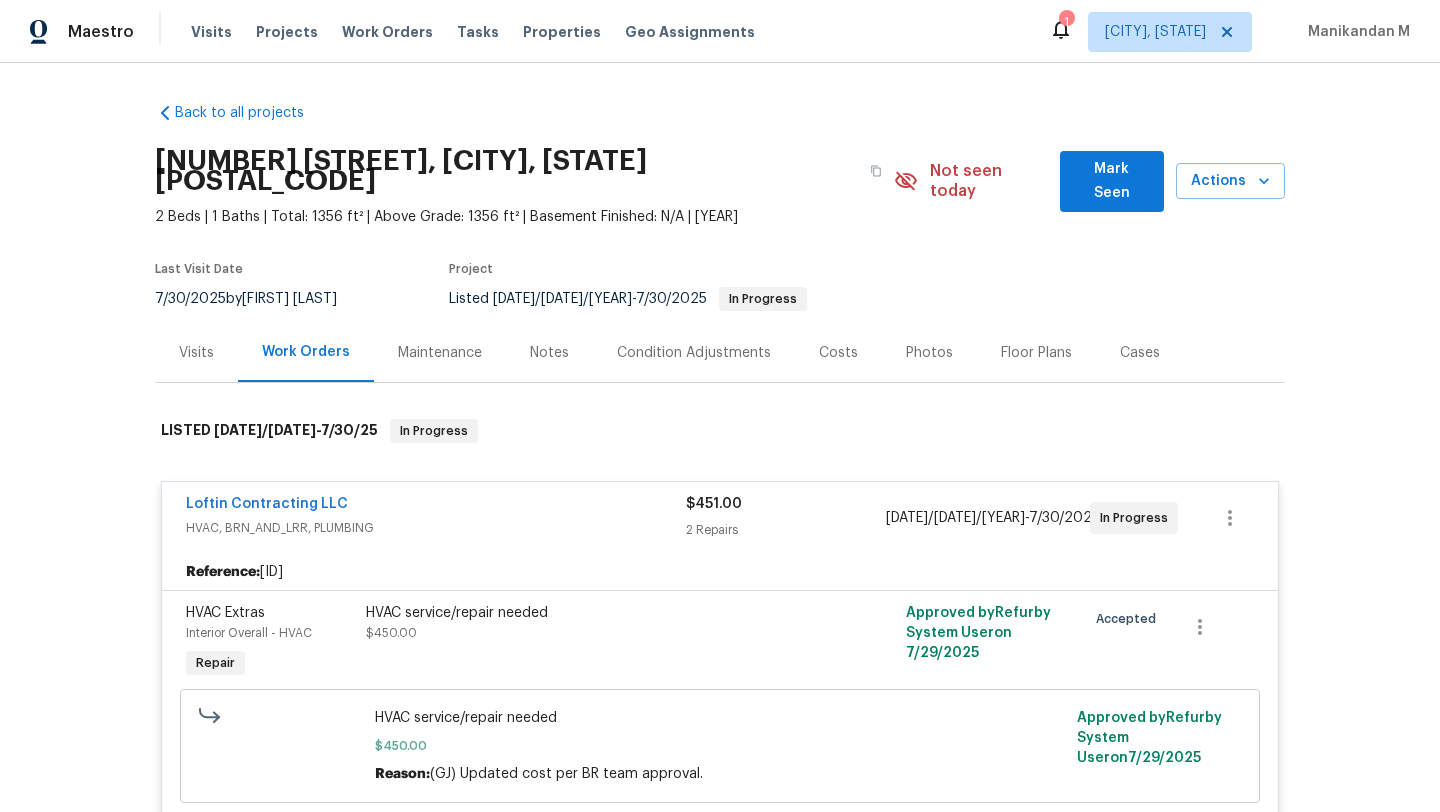 click on "Visits" at bounding box center [196, 352] 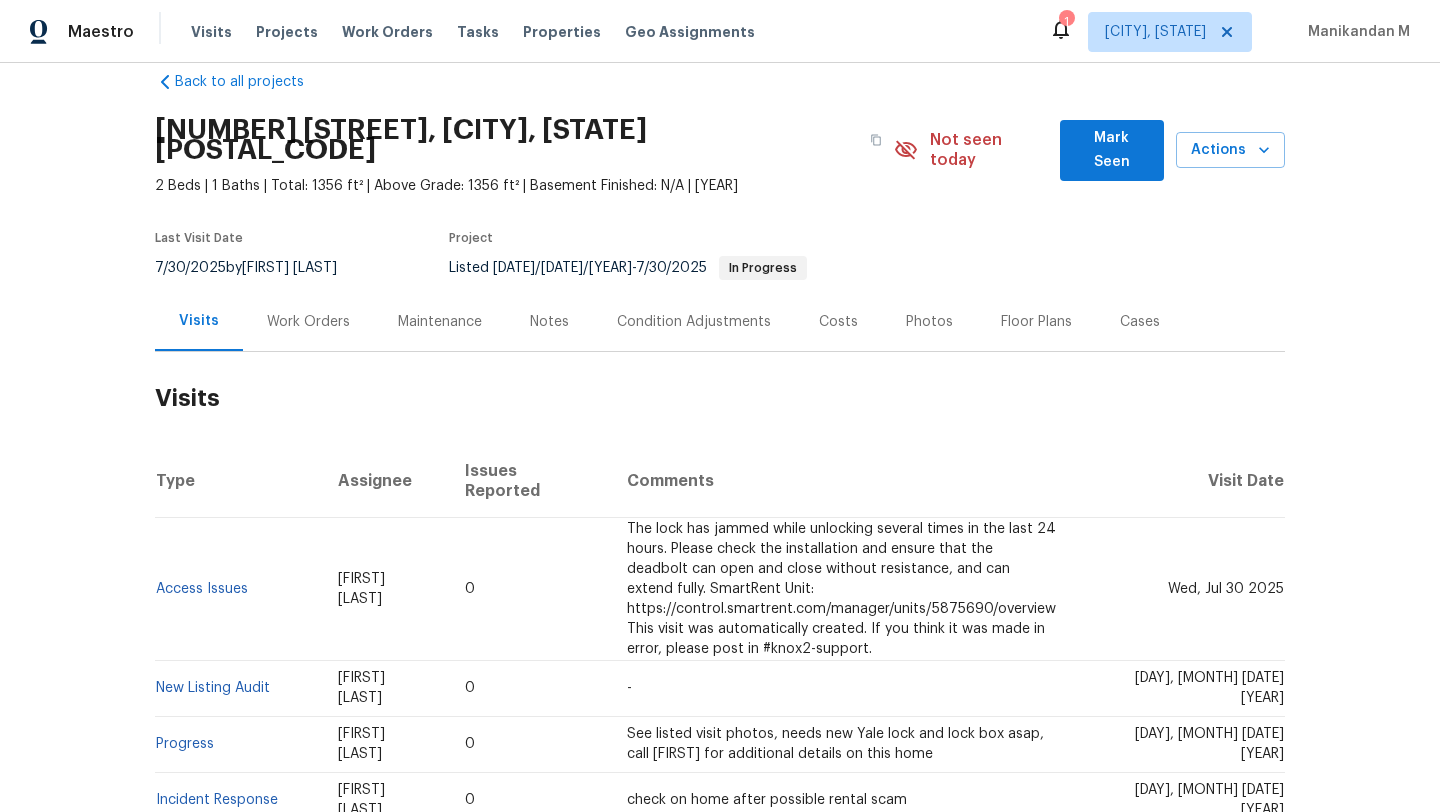 scroll, scrollTop: 32, scrollLeft: 0, axis: vertical 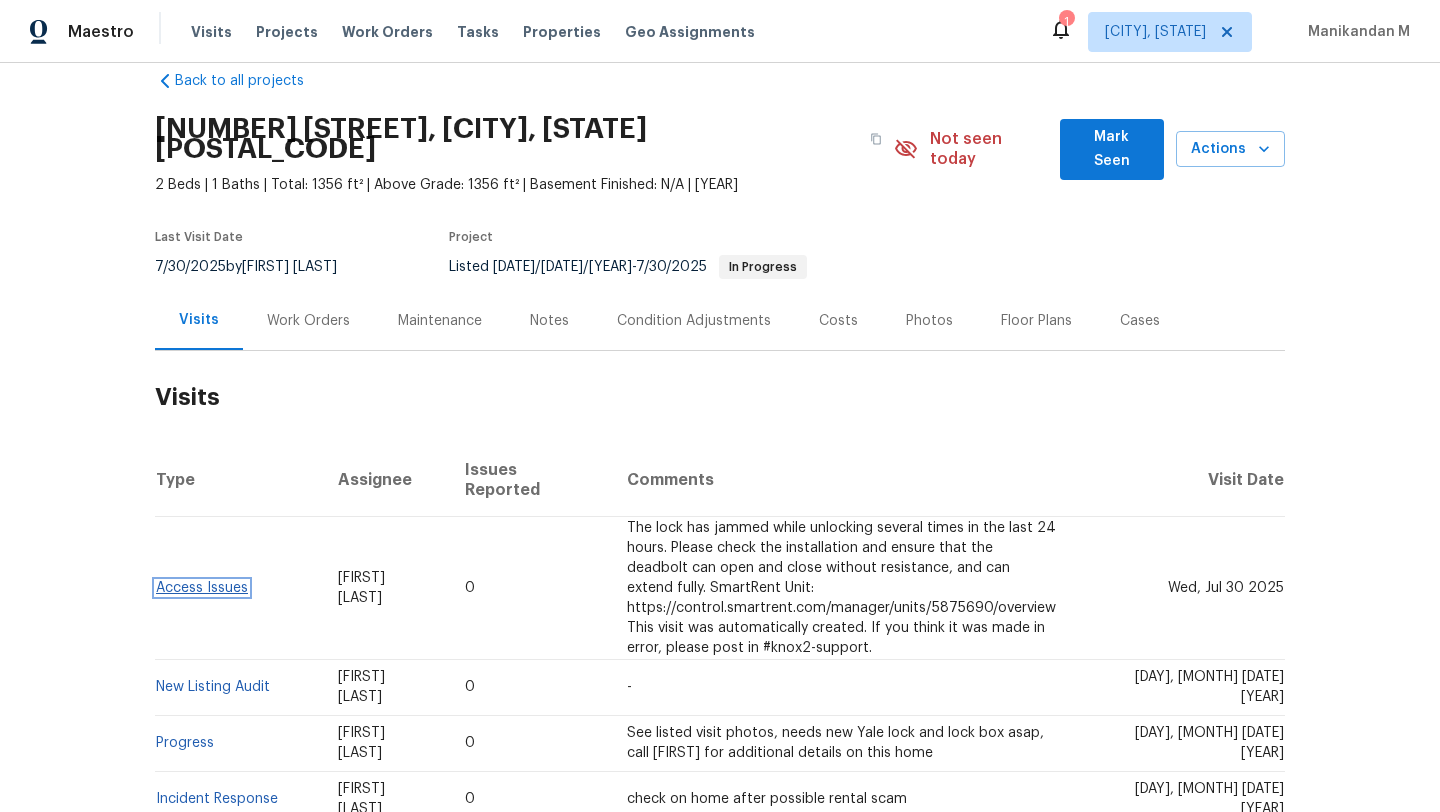 click on "Access Issues" at bounding box center (202, 588) 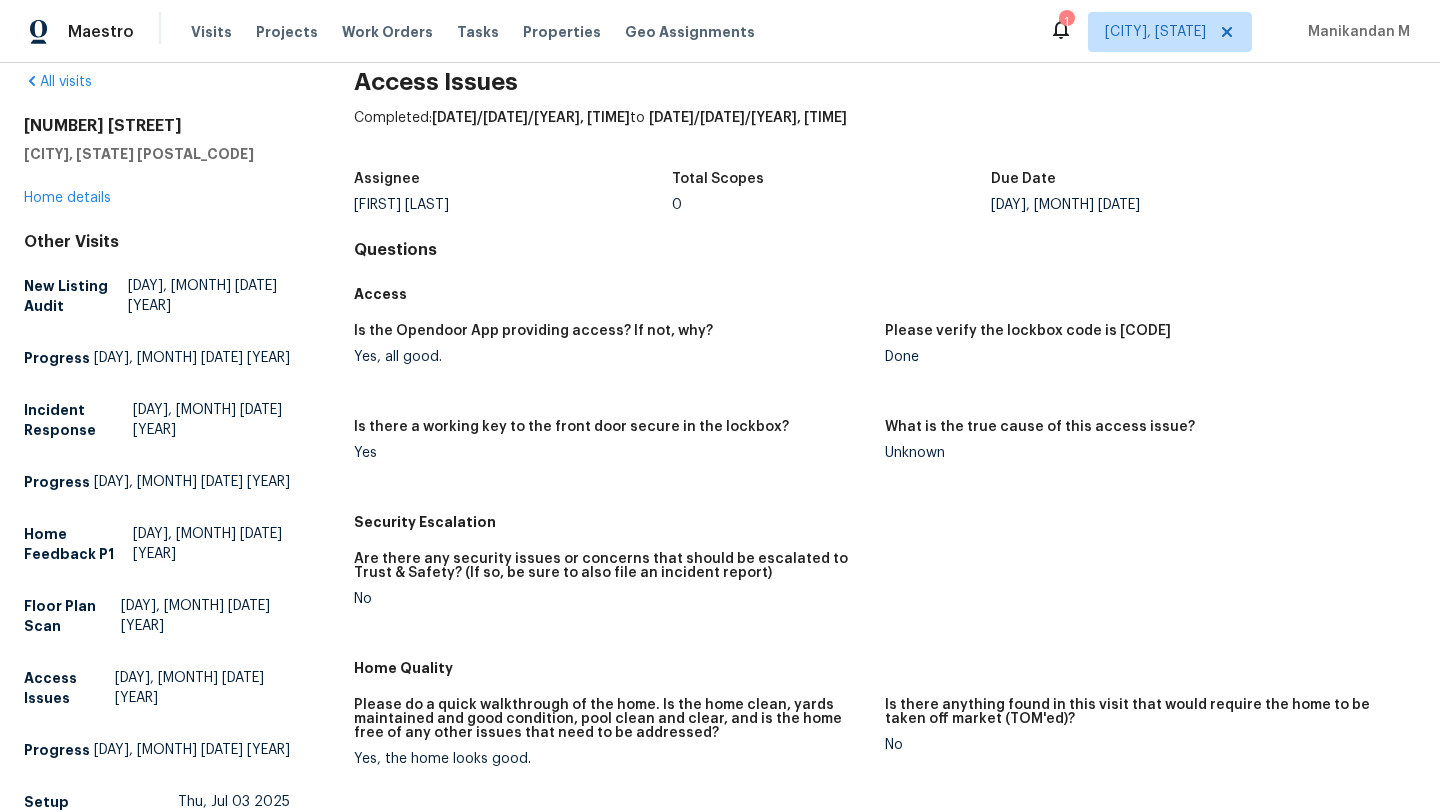 scroll, scrollTop: 132, scrollLeft: 0, axis: vertical 